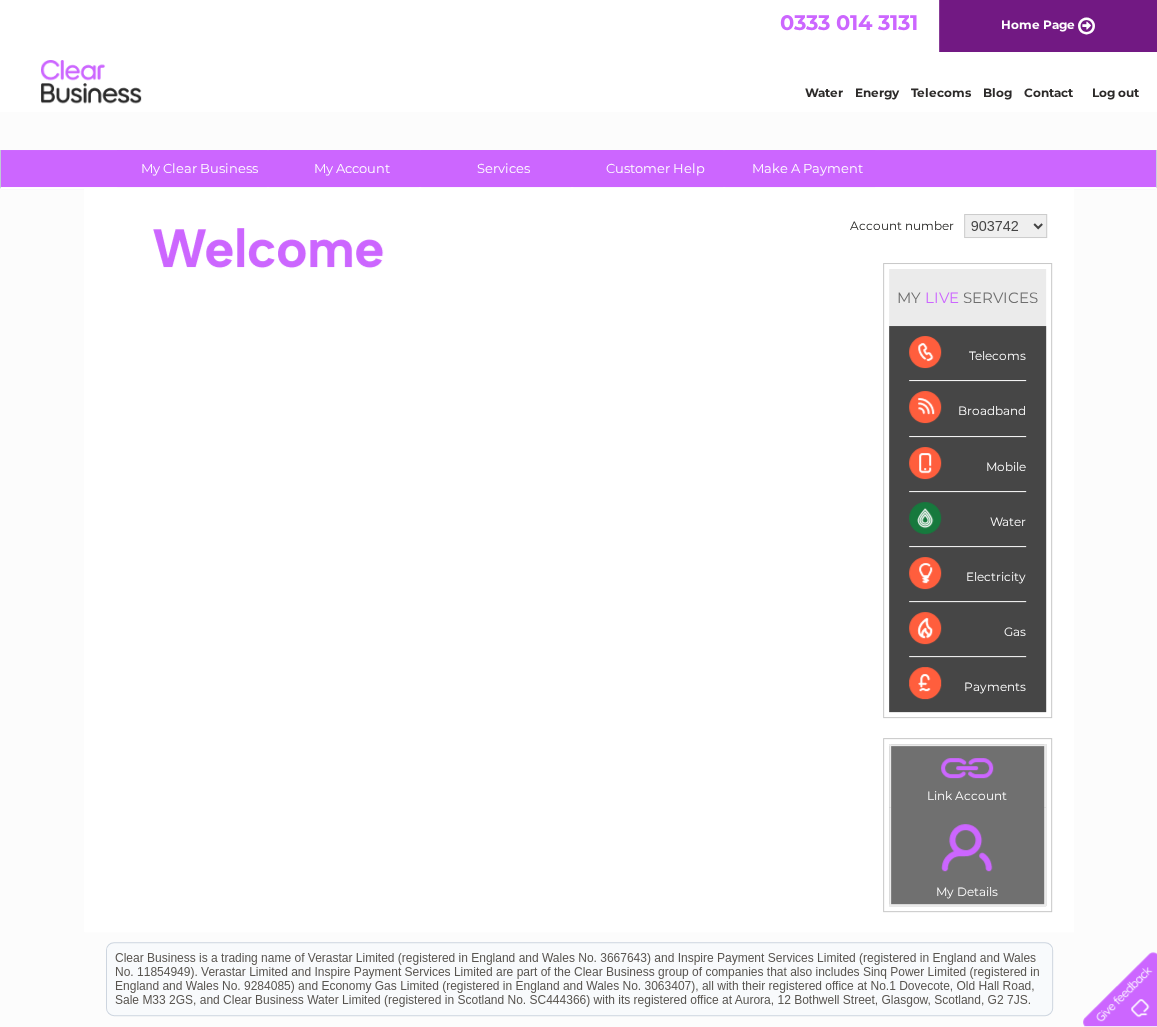 scroll, scrollTop: 0, scrollLeft: 0, axis: both 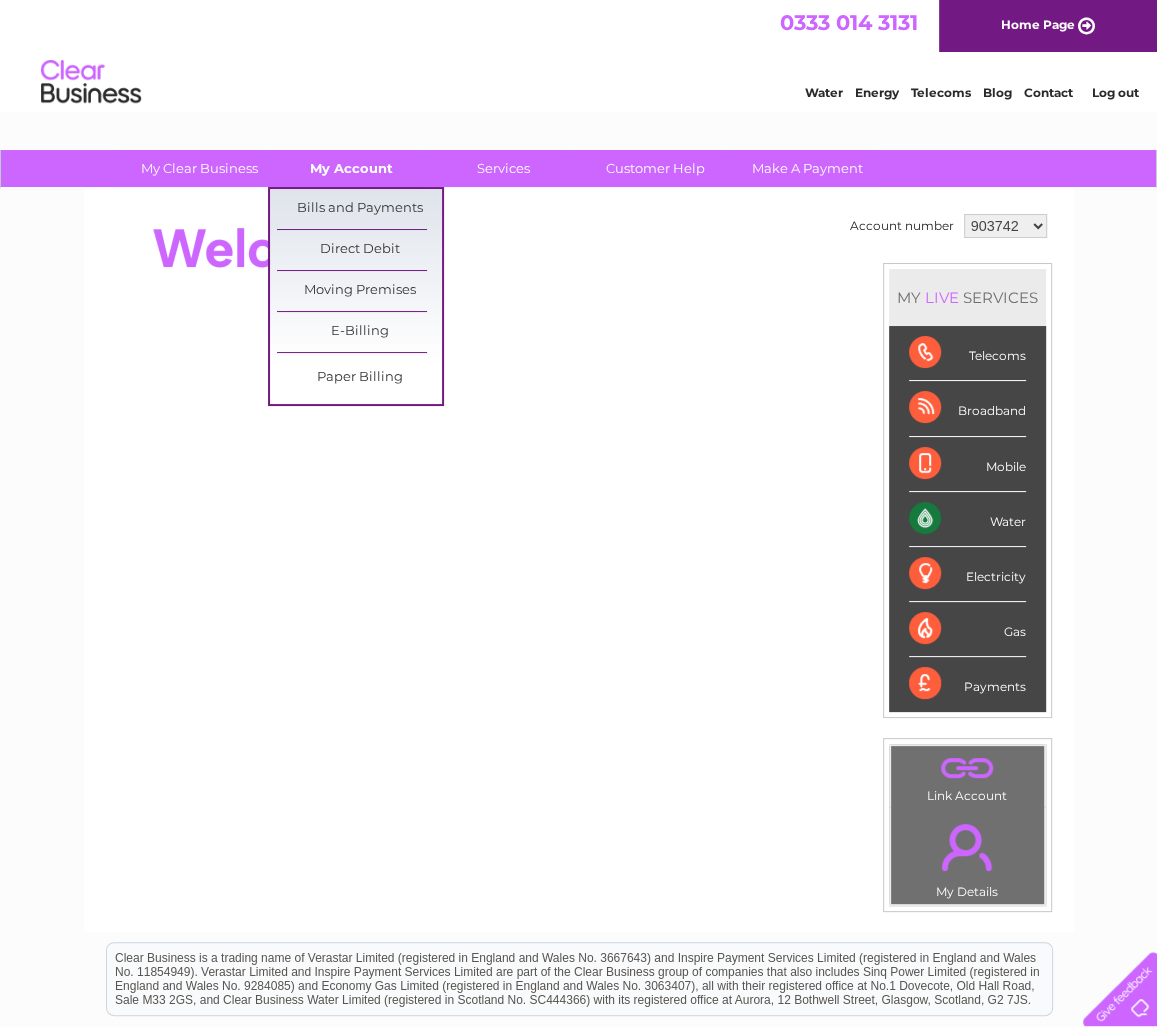 click on "My Account" at bounding box center [351, 168] 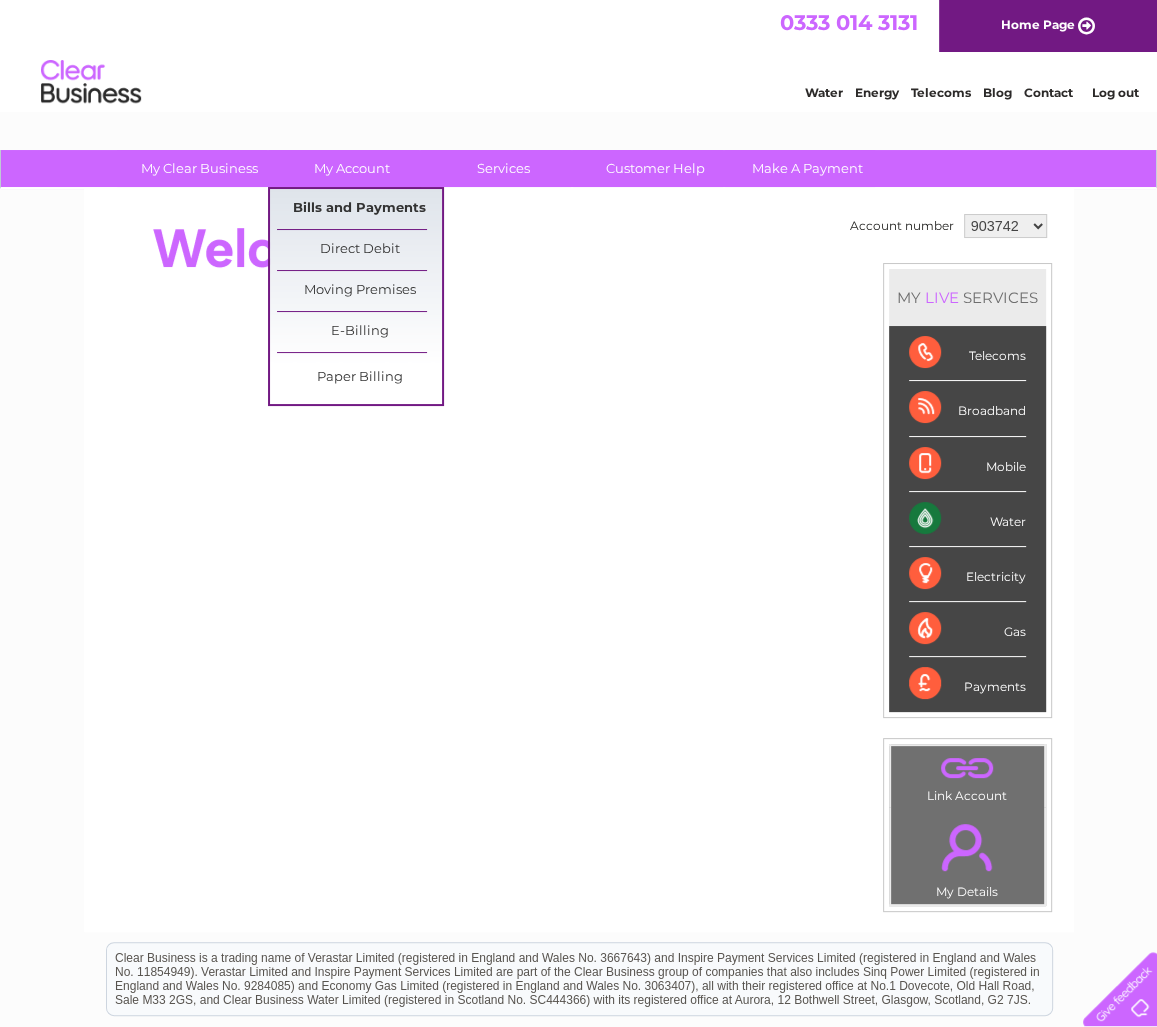 click on "Bills and Payments" at bounding box center [359, 209] 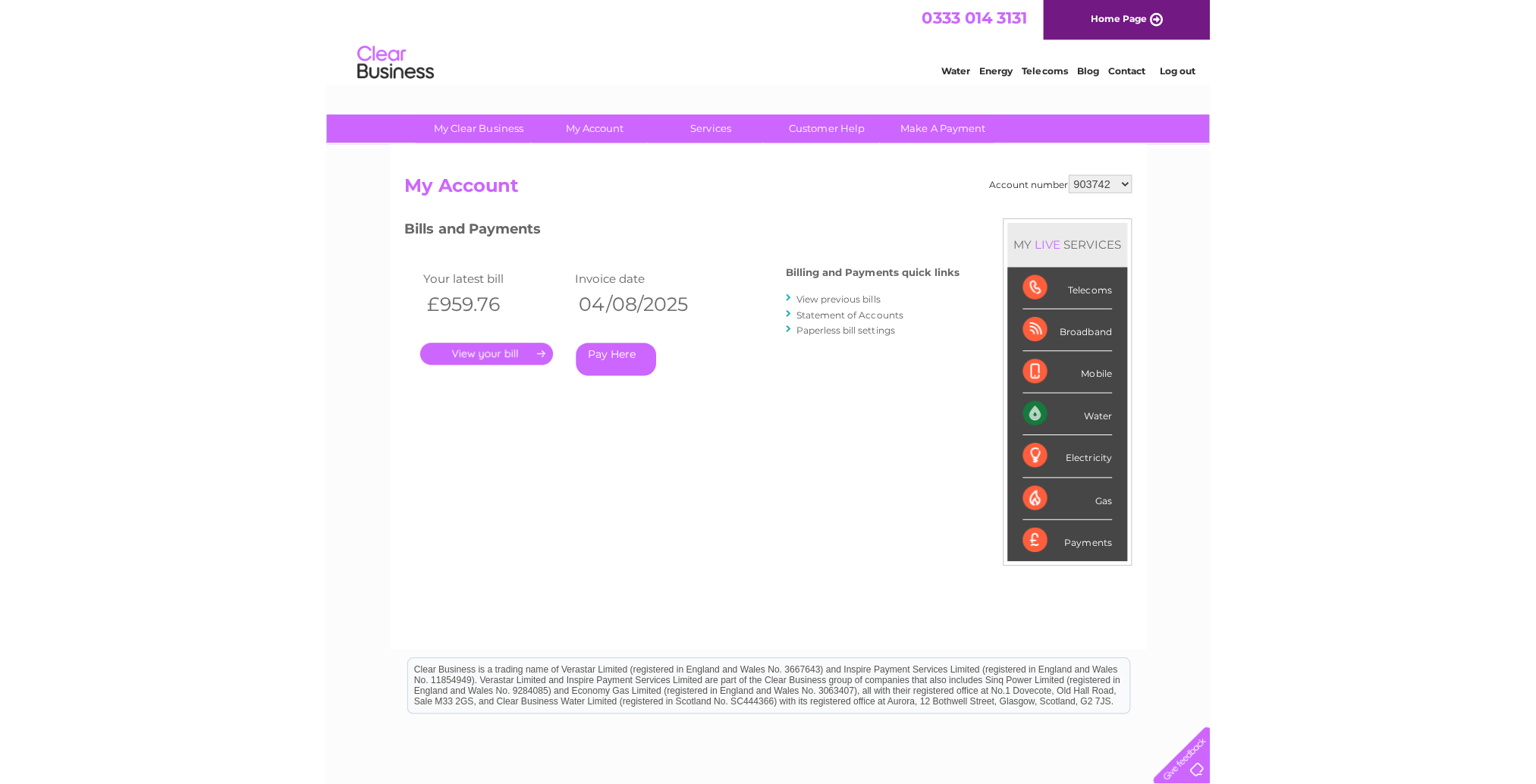 scroll, scrollTop: 0, scrollLeft: 0, axis: both 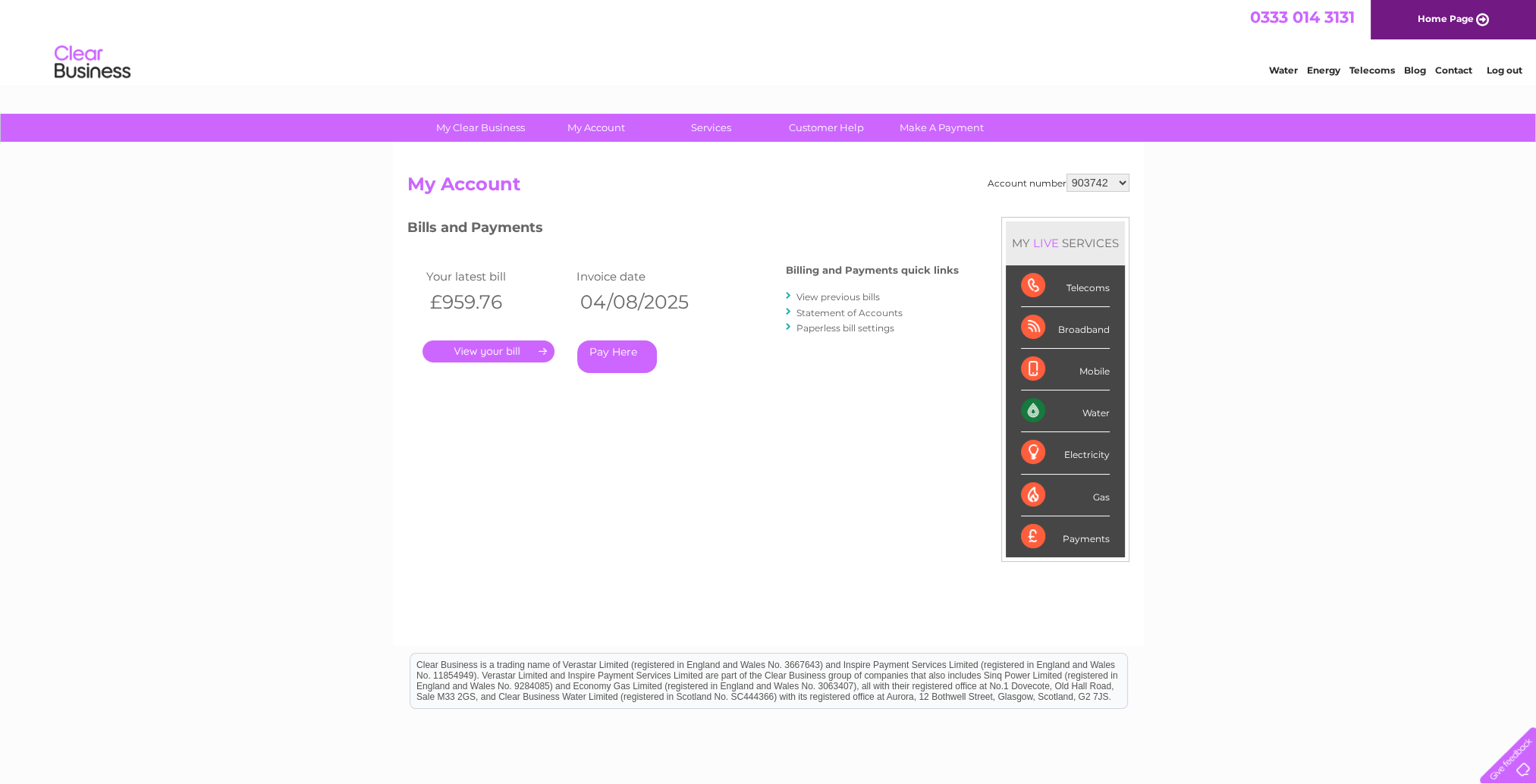 click on "." at bounding box center [488, 351] 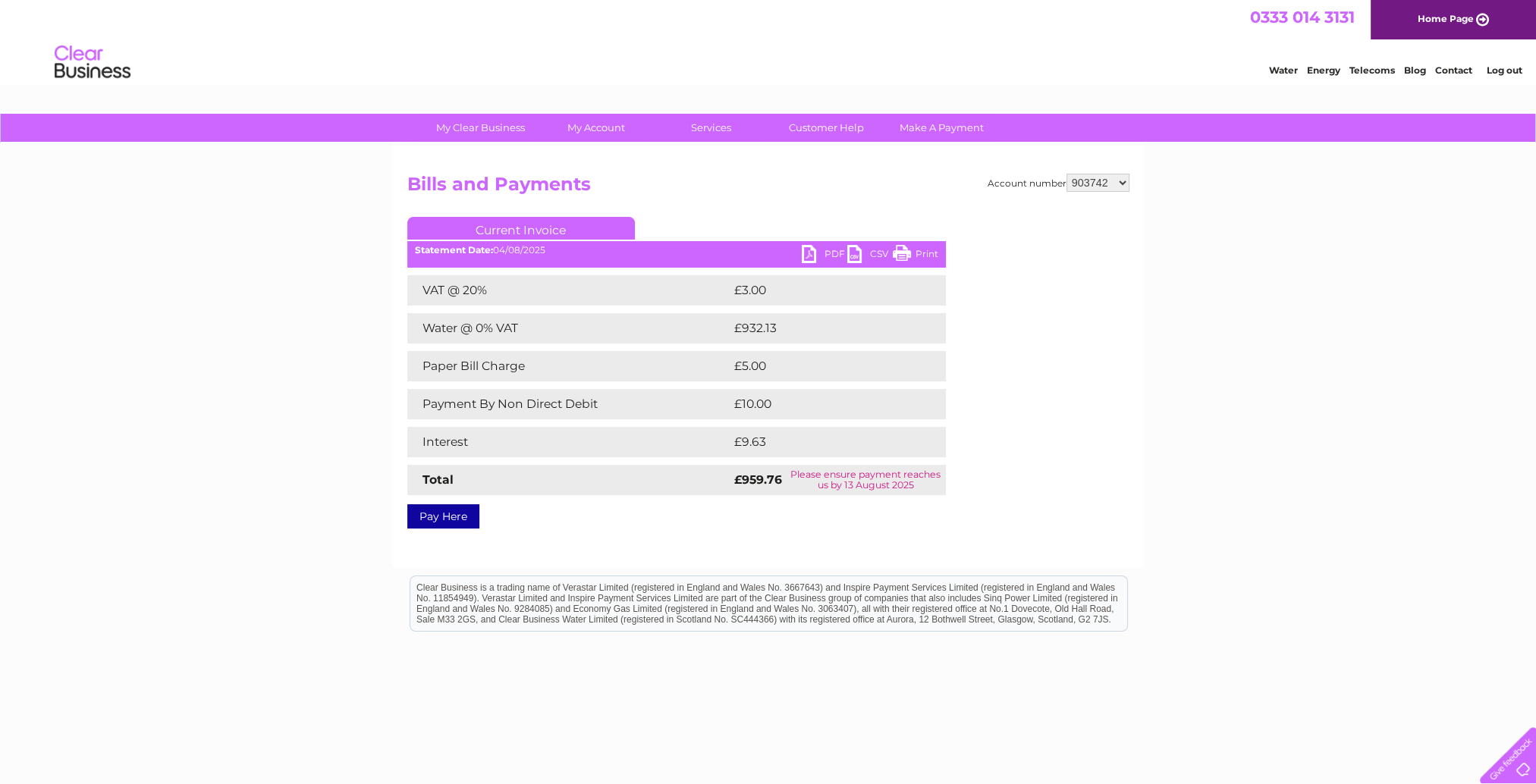 scroll, scrollTop: 0, scrollLeft: 0, axis: both 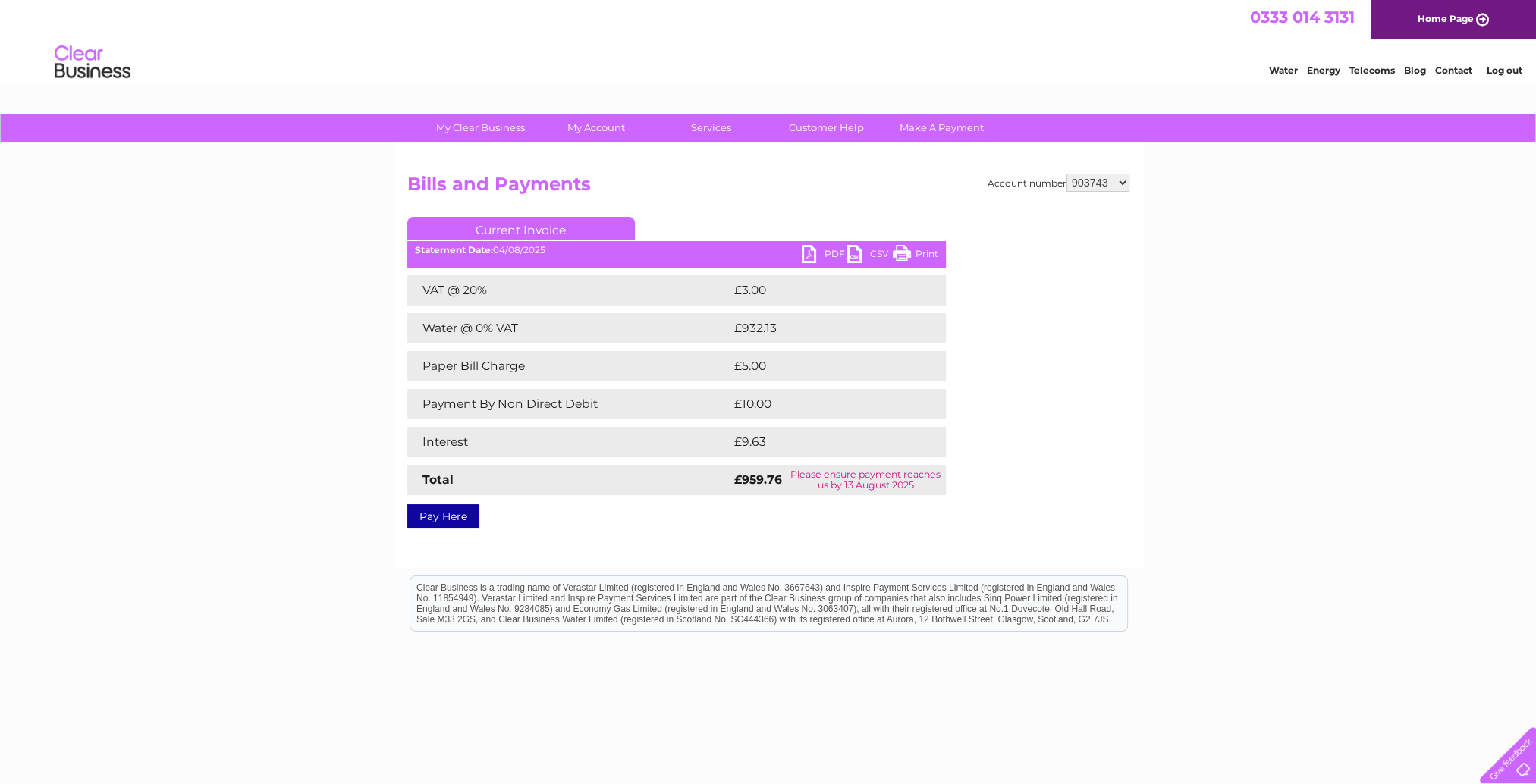 click on "903742
903743
923512
1080820" at bounding box center [1098, 183] 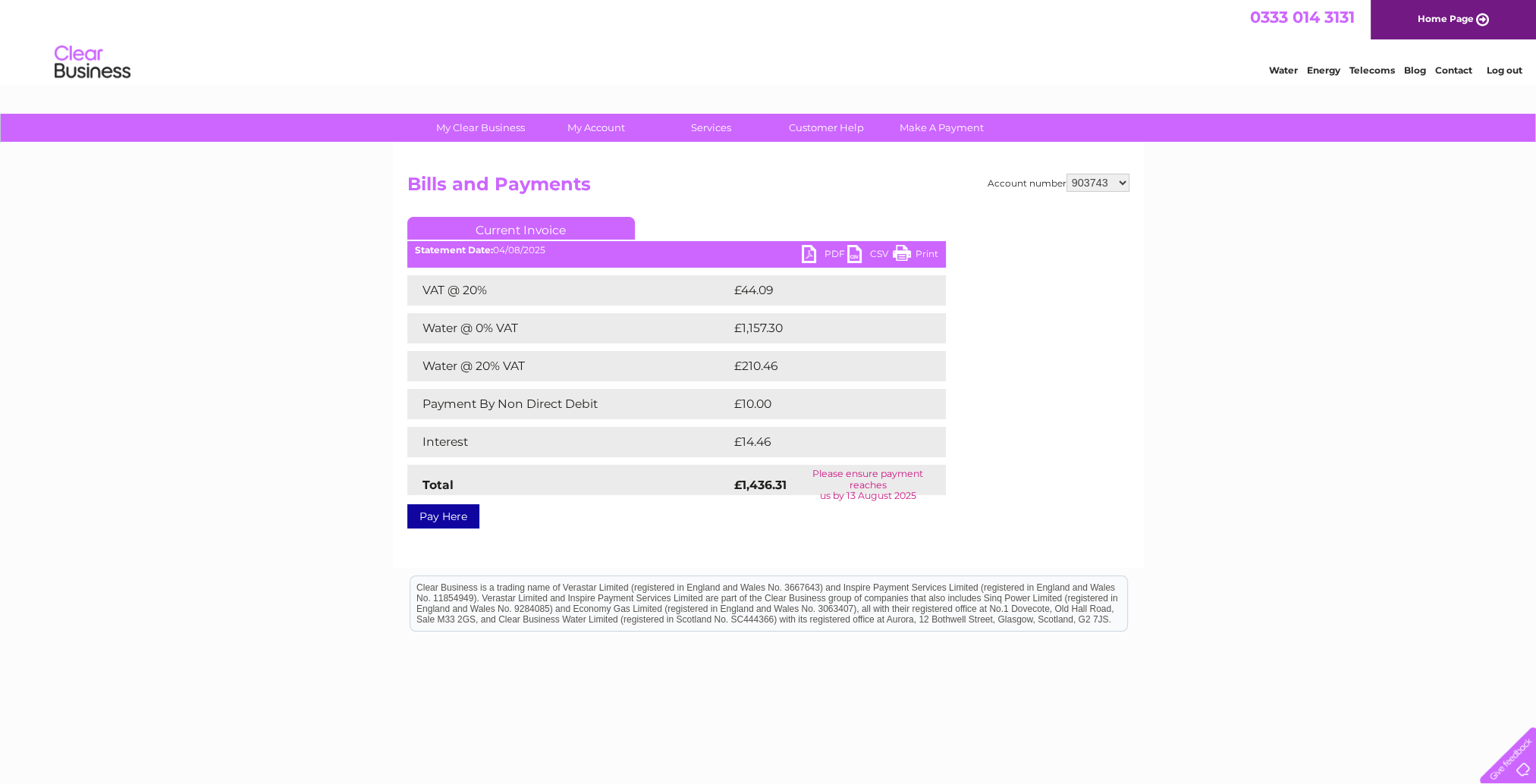 scroll, scrollTop: 0, scrollLeft: 0, axis: both 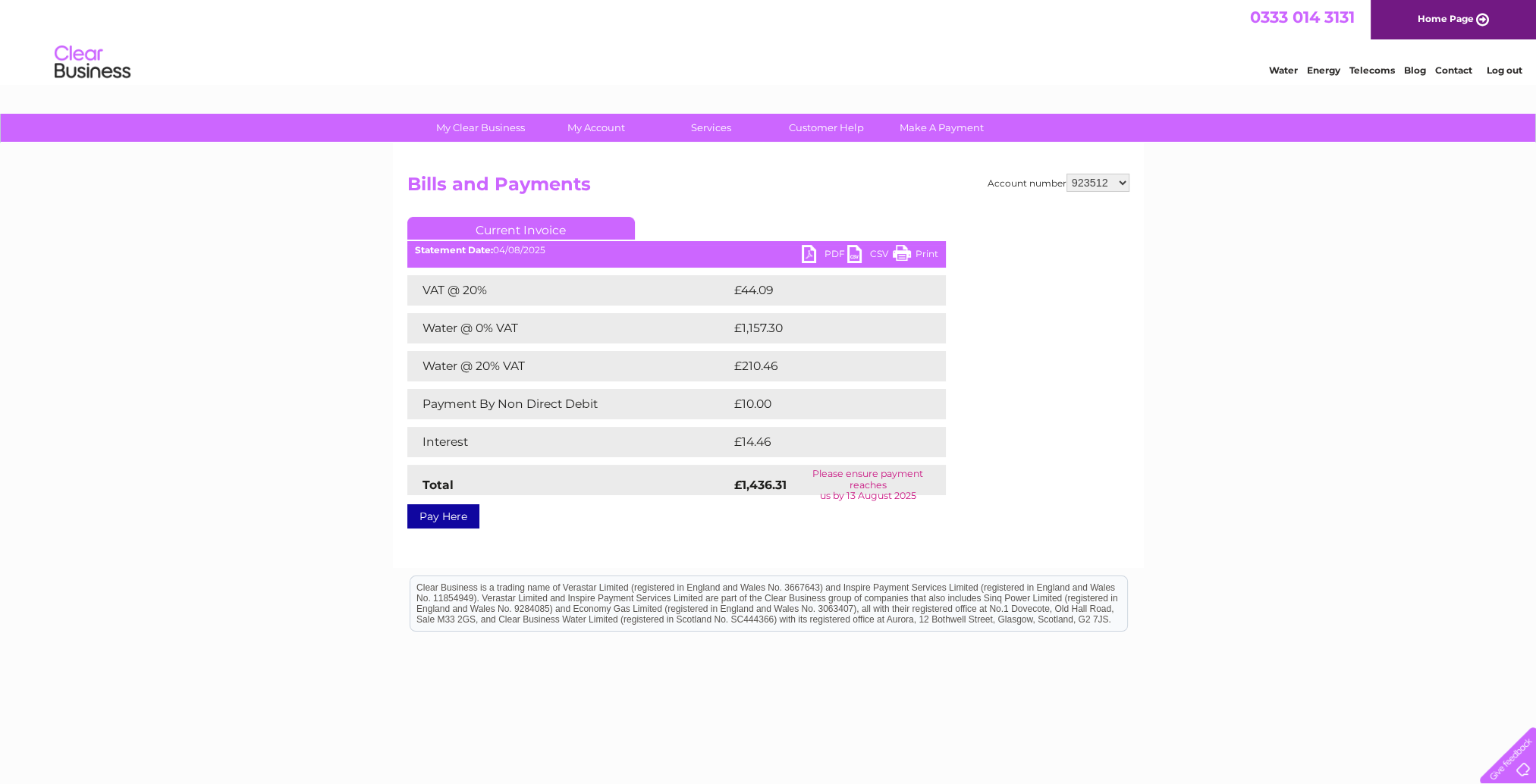 click on "903742
903743
923512
1080820" at bounding box center [1098, 183] 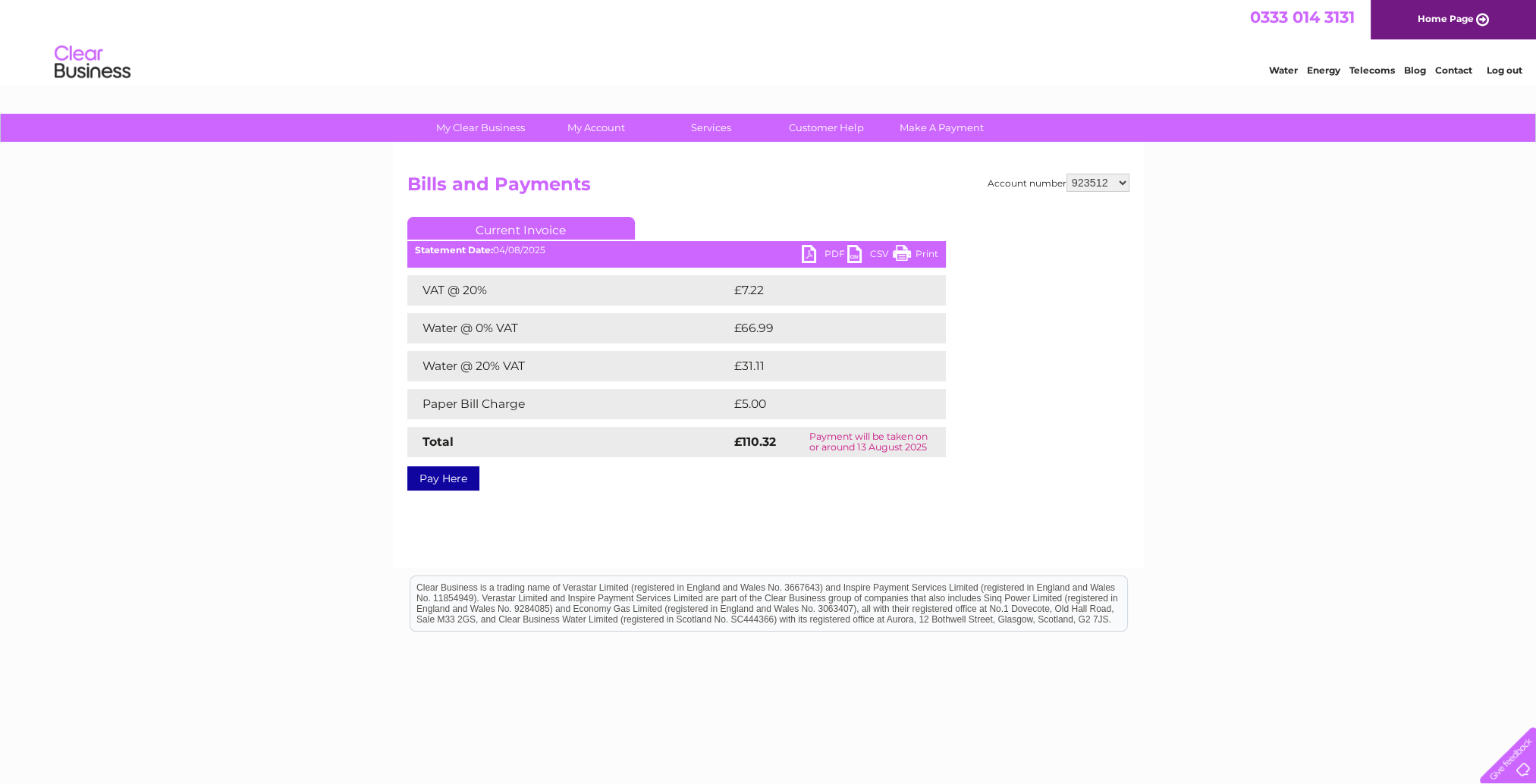 scroll, scrollTop: 0, scrollLeft: 0, axis: both 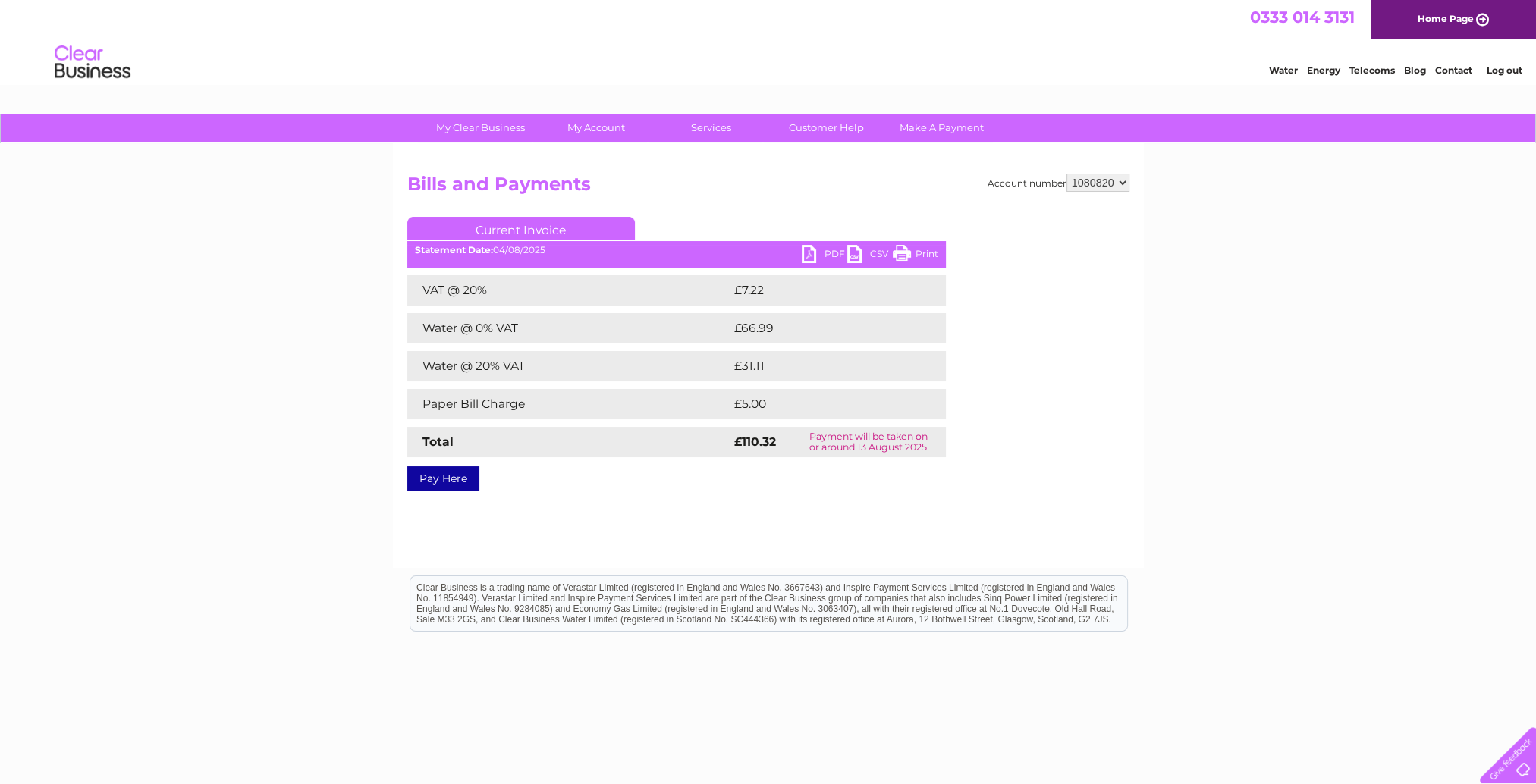 click on "903742
903743
923512
1080820" at bounding box center (1098, 183) 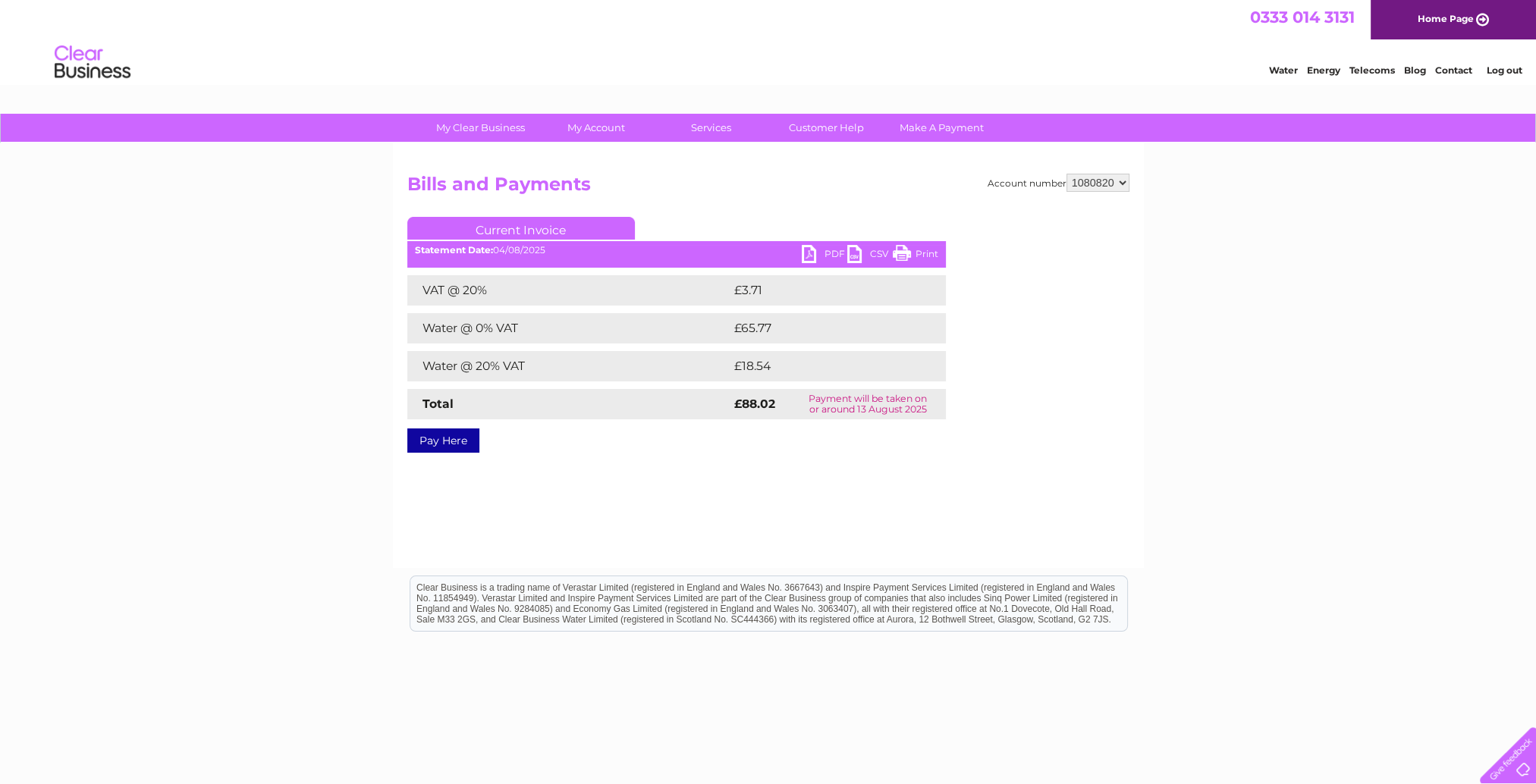 scroll, scrollTop: 0, scrollLeft: 0, axis: both 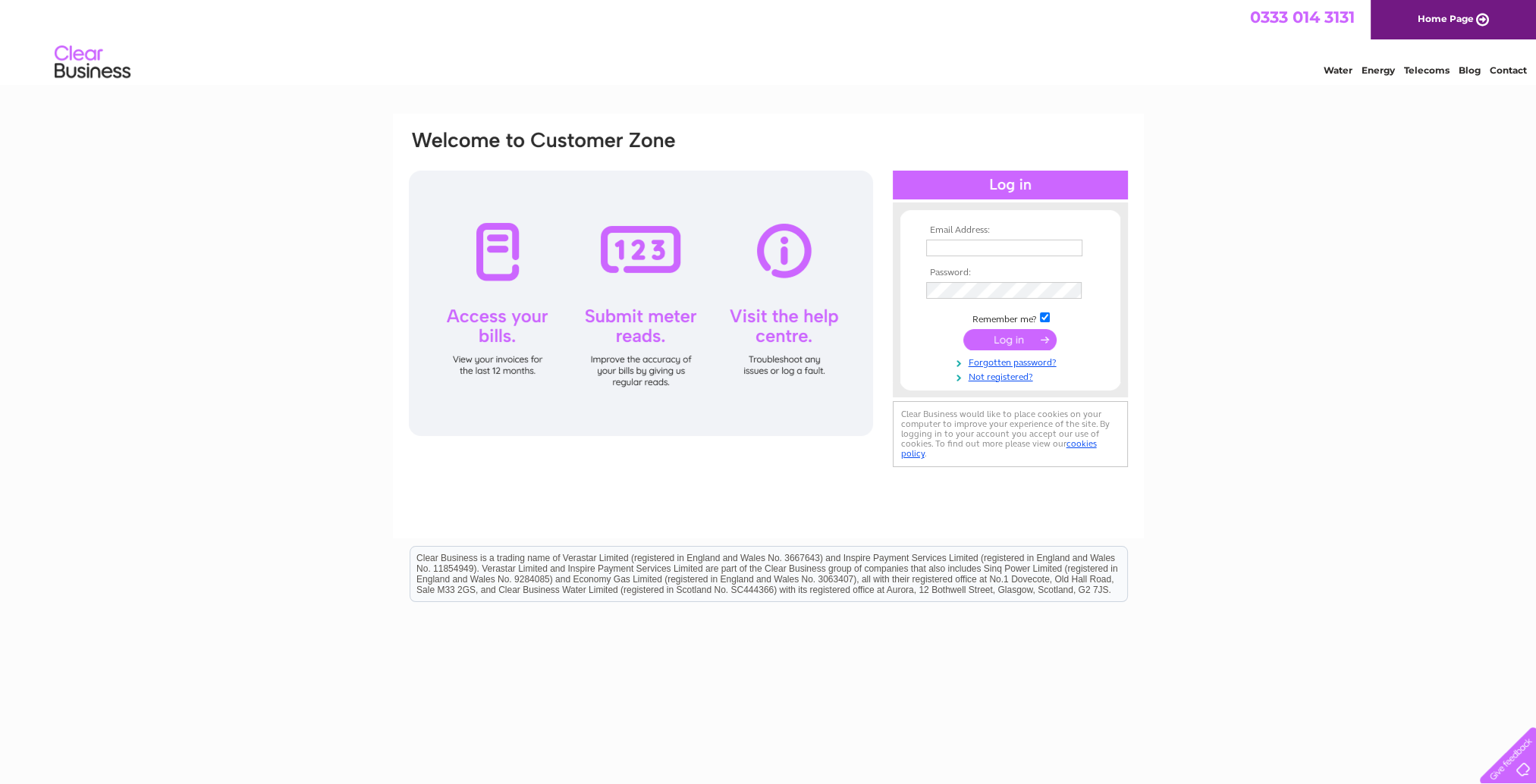 click at bounding box center (1004, 248) 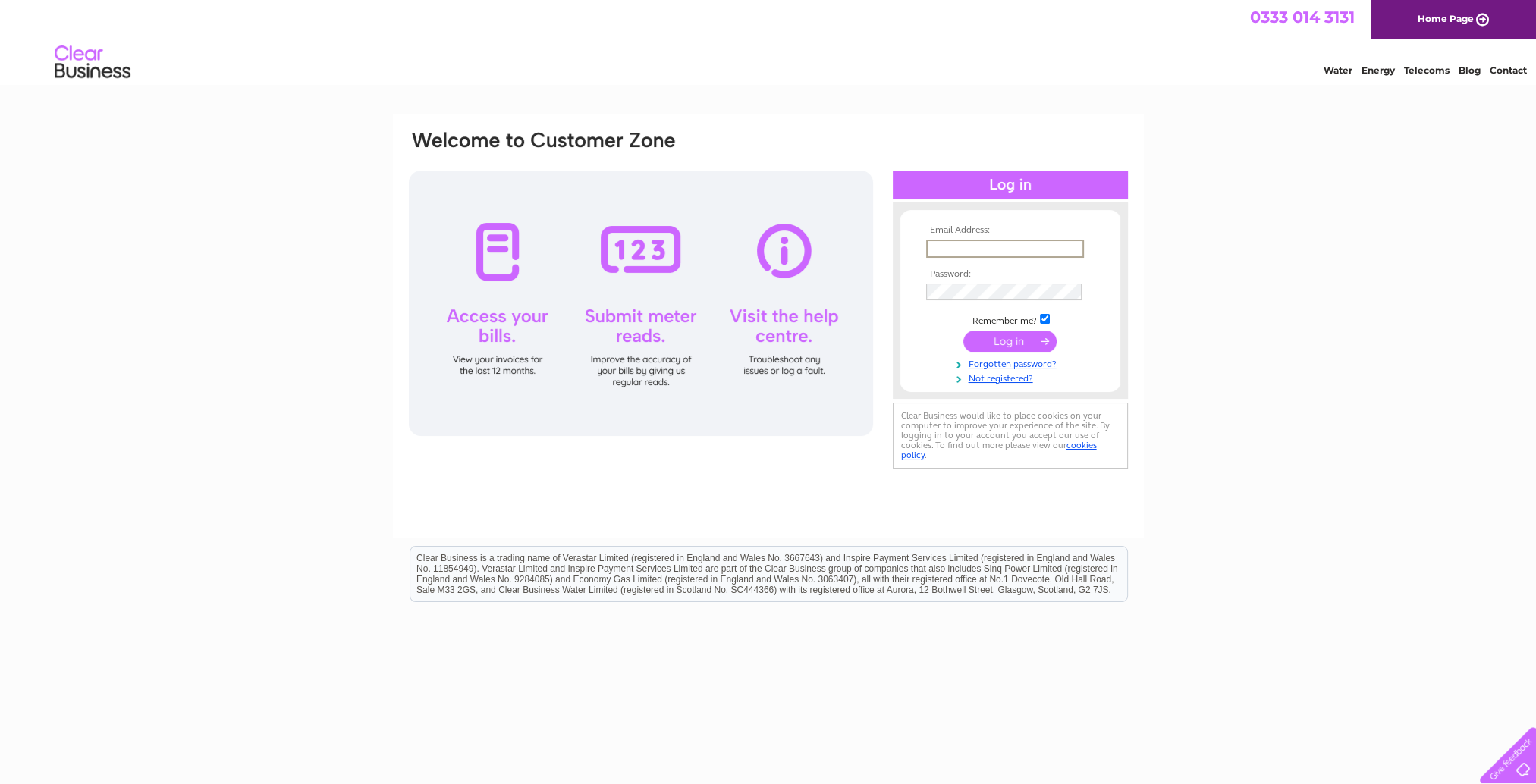 type on "Susan.leslie@thompsons-scotland.co.uk" 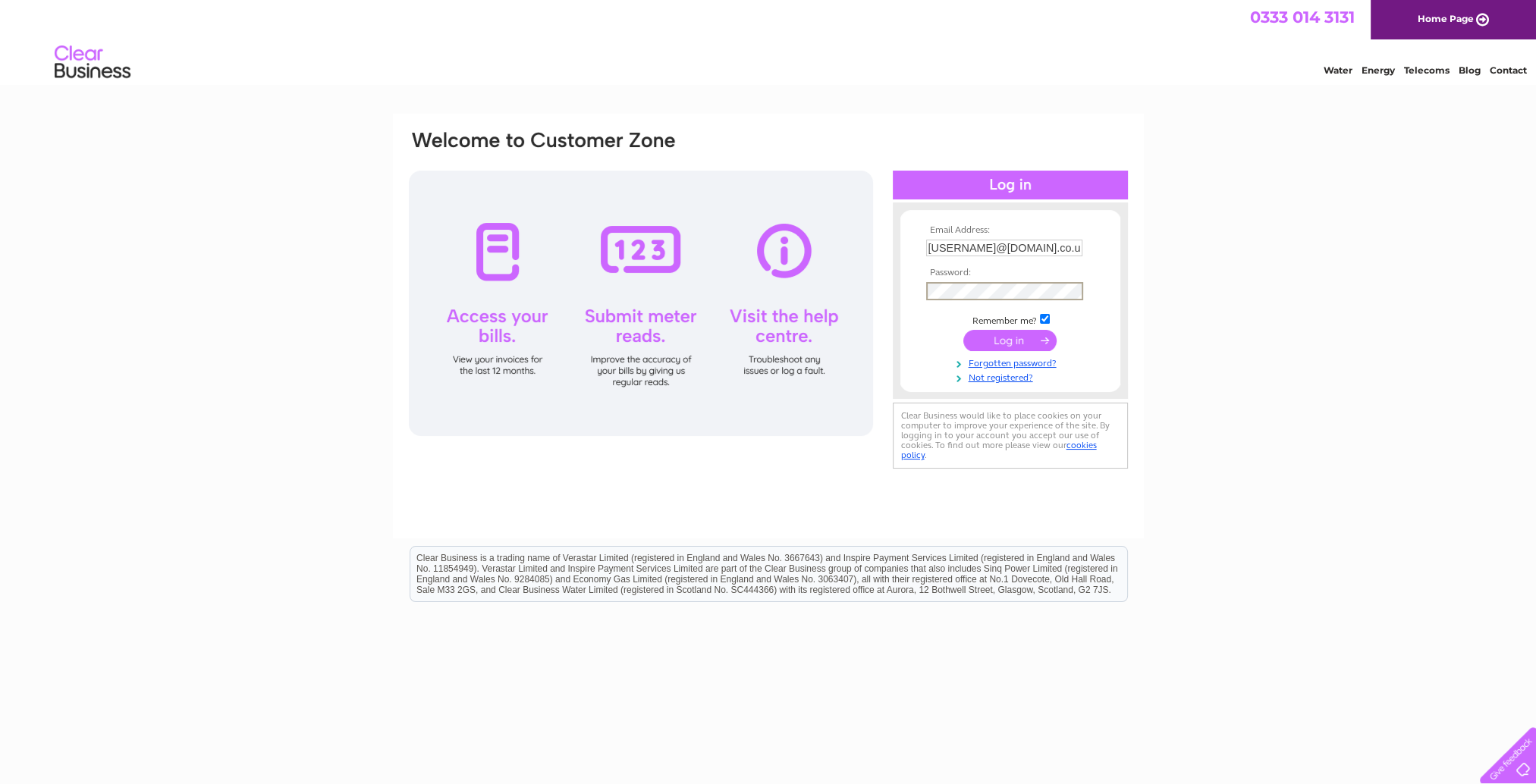 click at bounding box center (1010, 340) 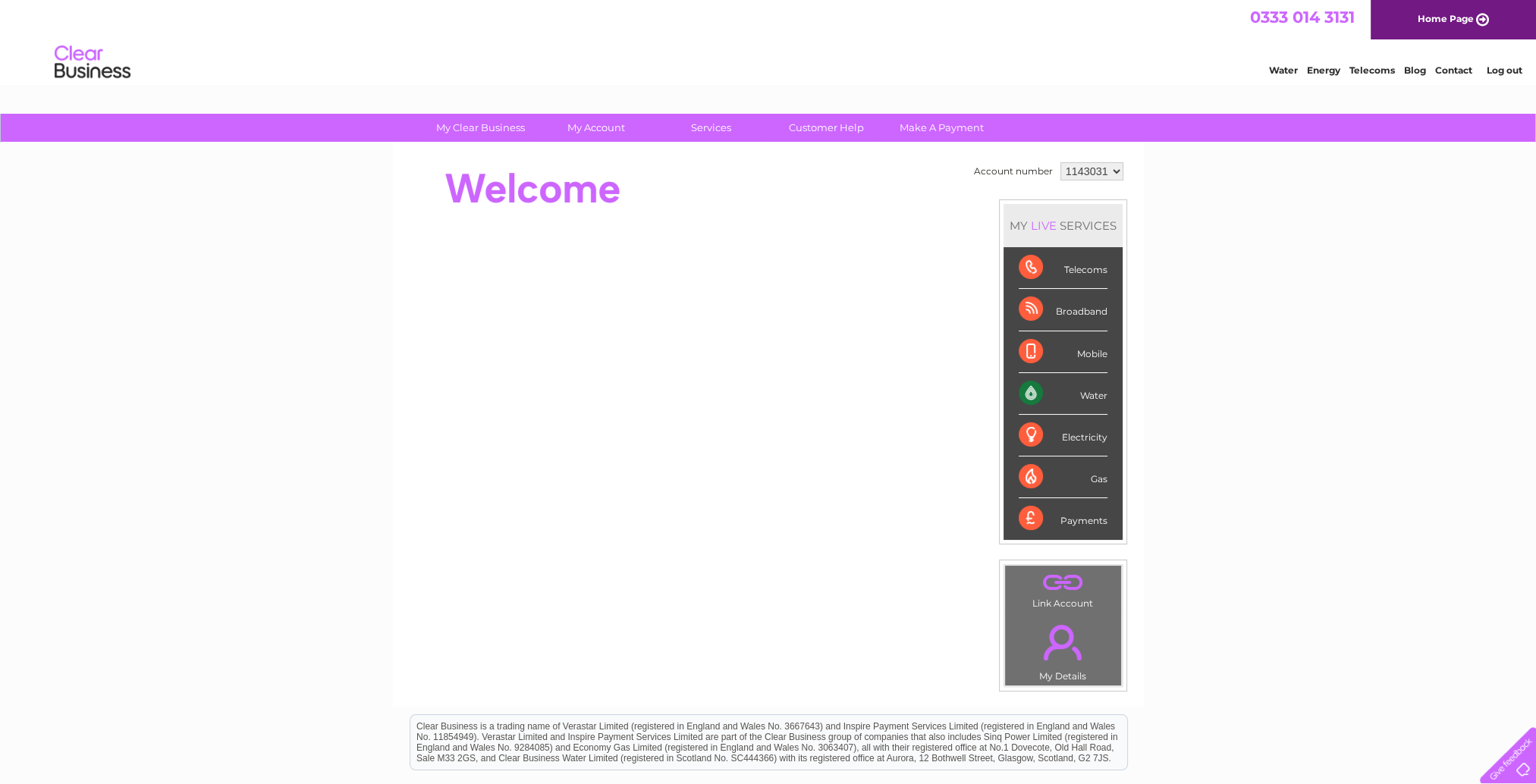scroll, scrollTop: 0, scrollLeft: 0, axis: both 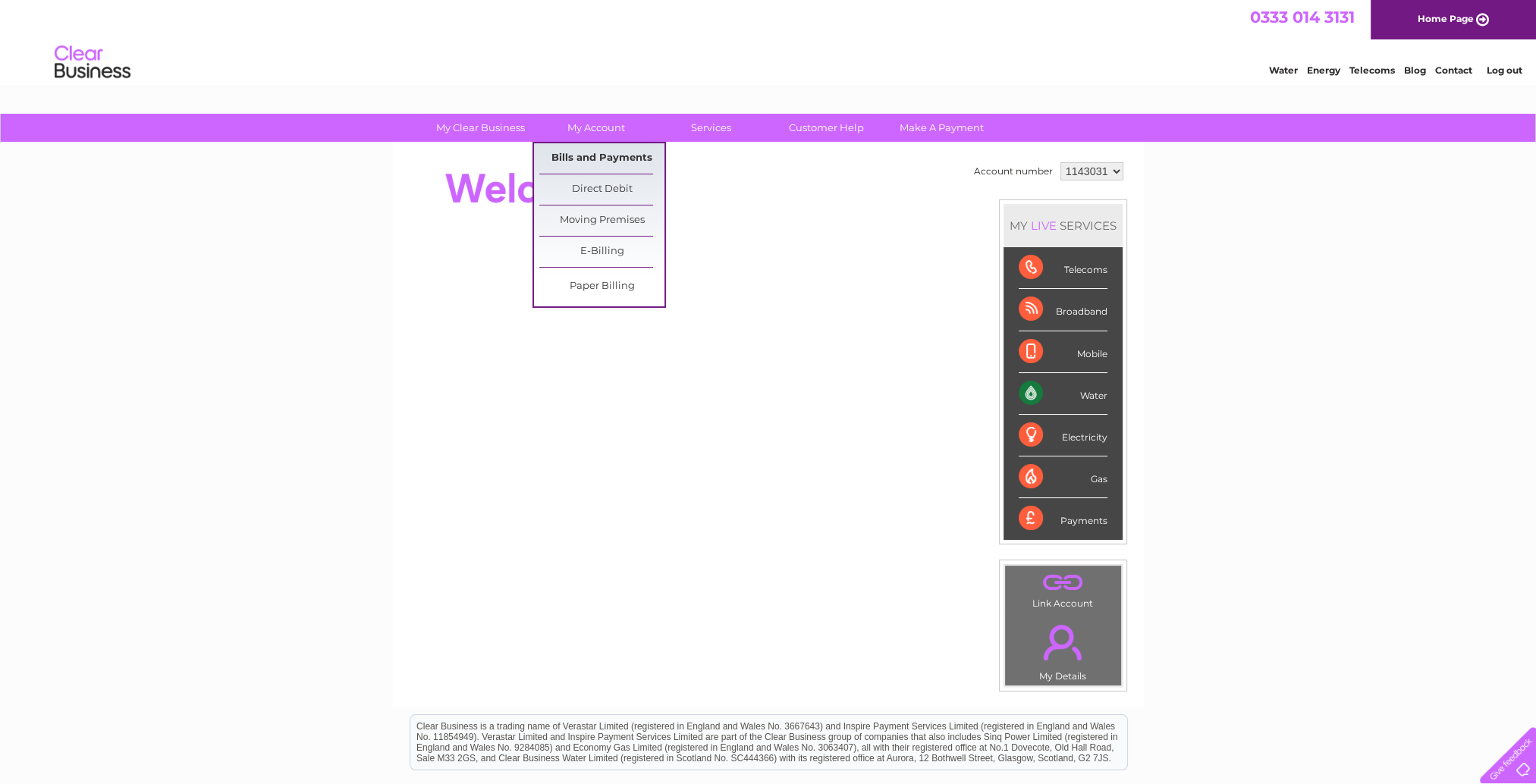 click on "Bills and Payments" at bounding box center (602, 158) 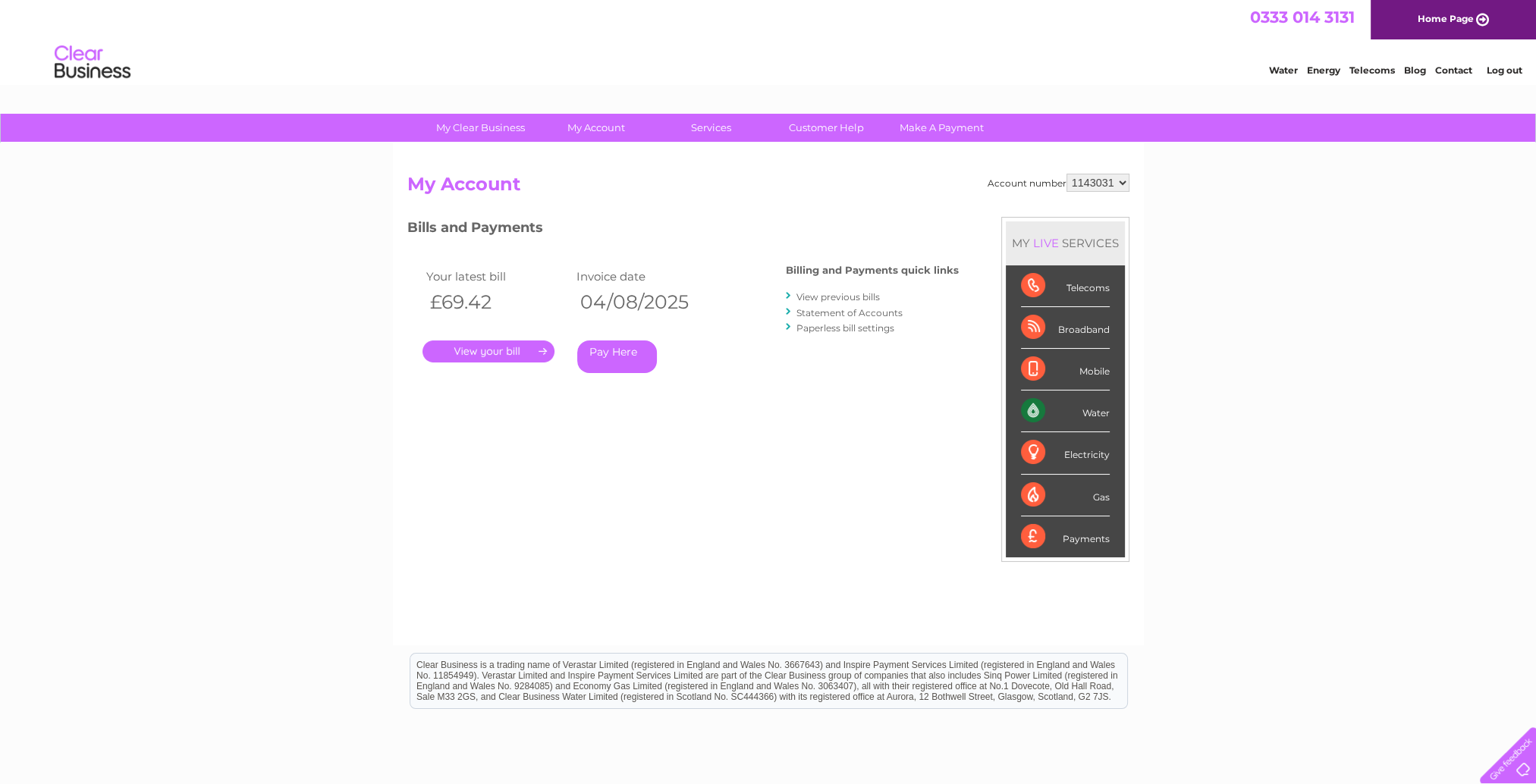 scroll, scrollTop: 0, scrollLeft: 0, axis: both 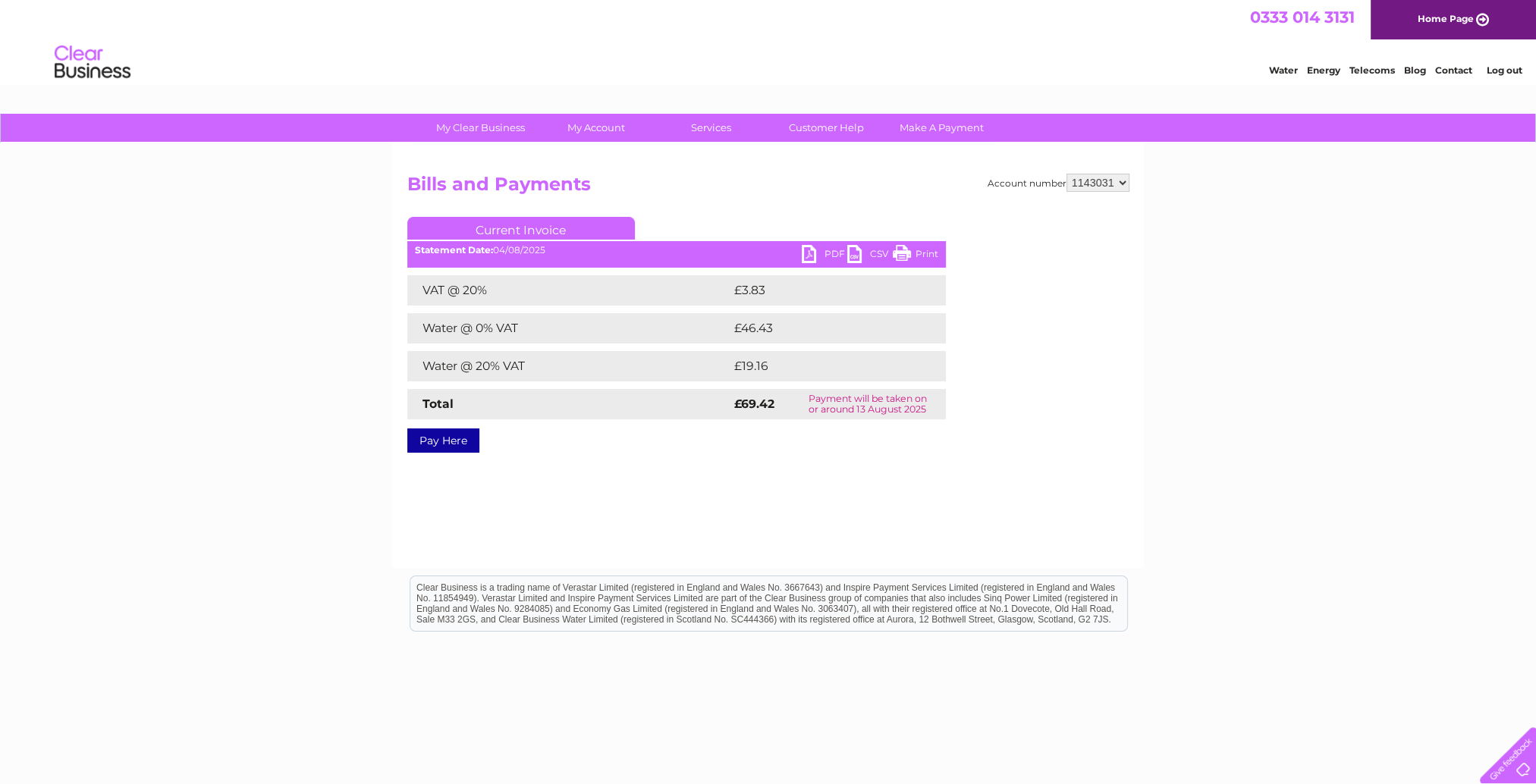 click on "PDF" at bounding box center (825, 256) 